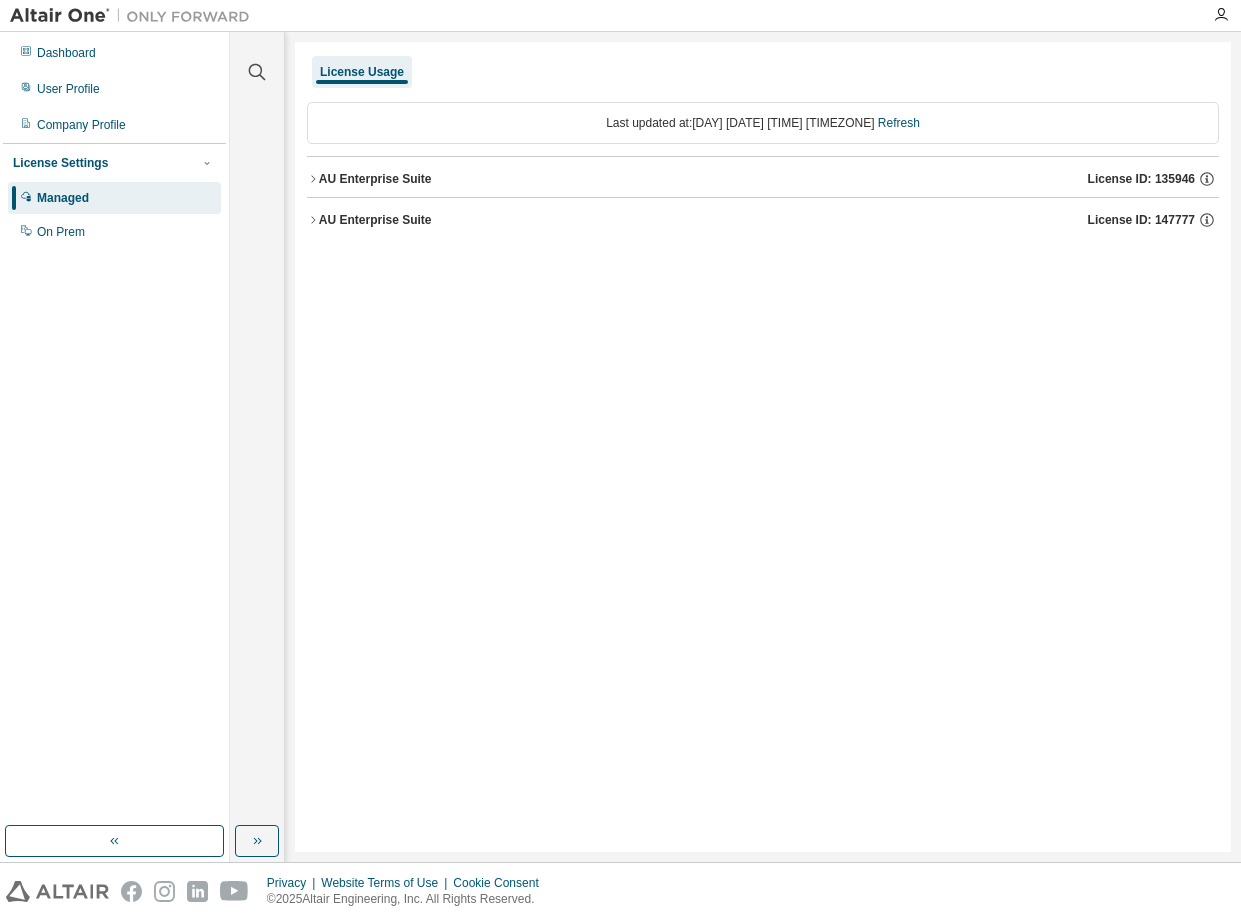 scroll, scrollTop: 0, scrollLeft: 0, axis: both 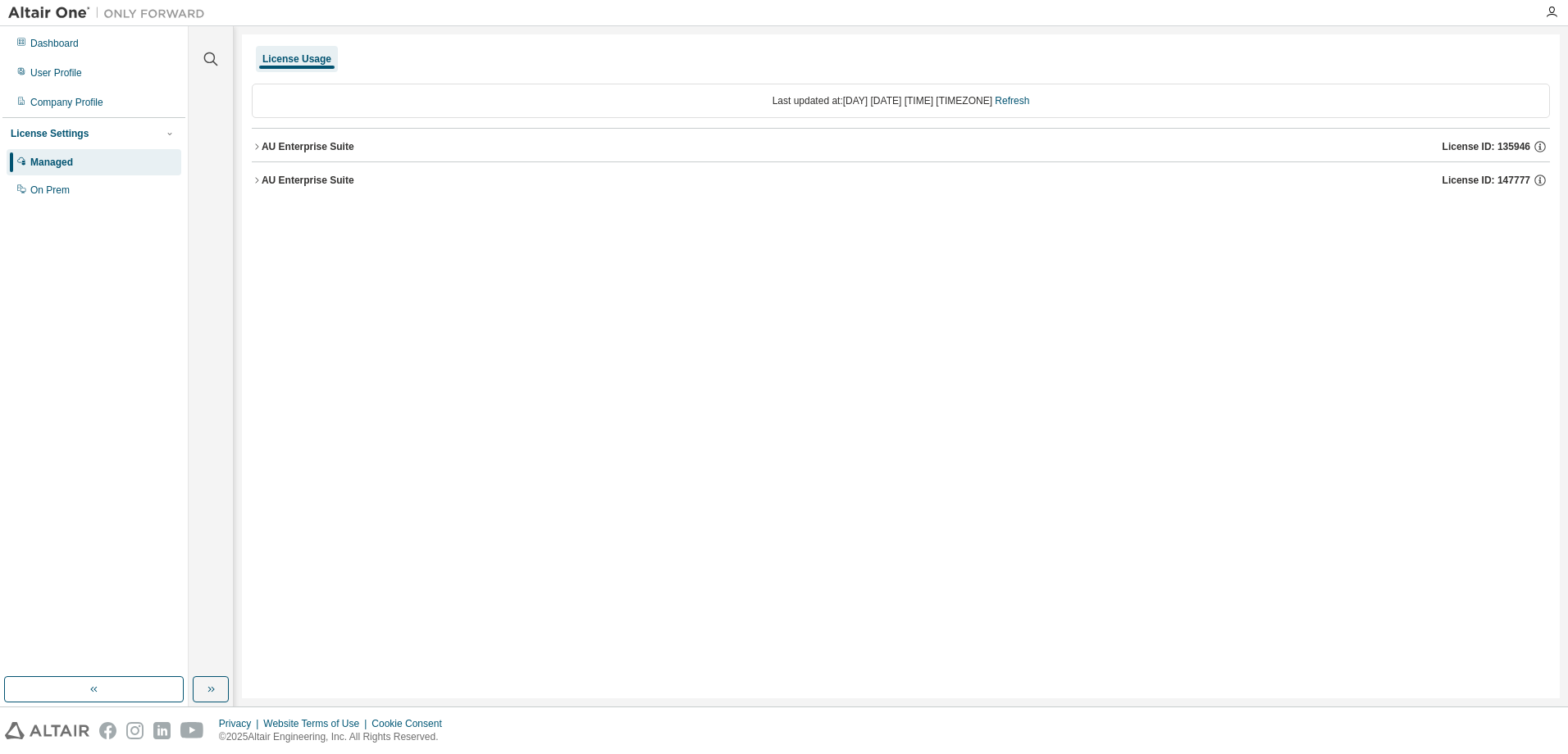 click on "AU Enterprise Suite" at bounding box center (308, 147) 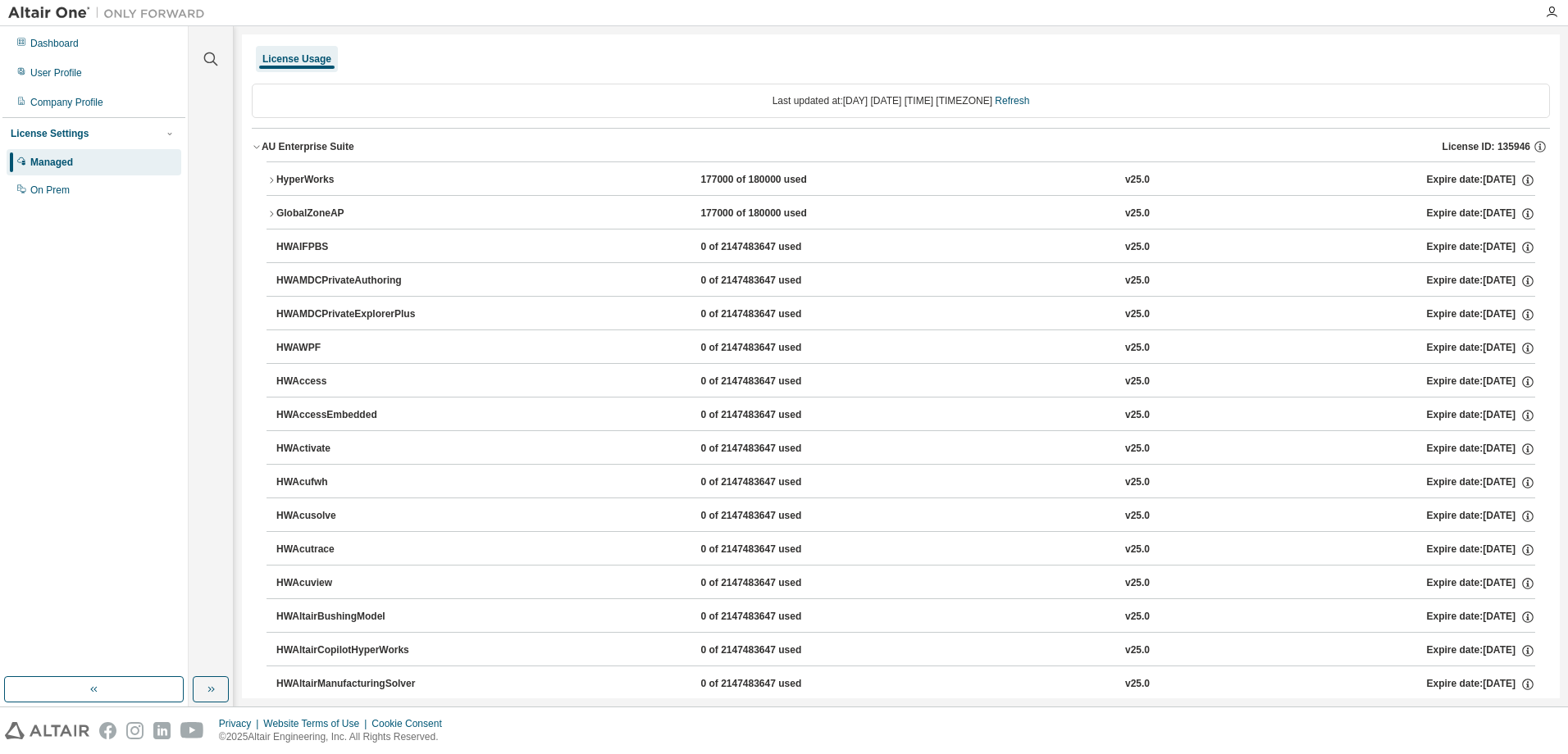 click 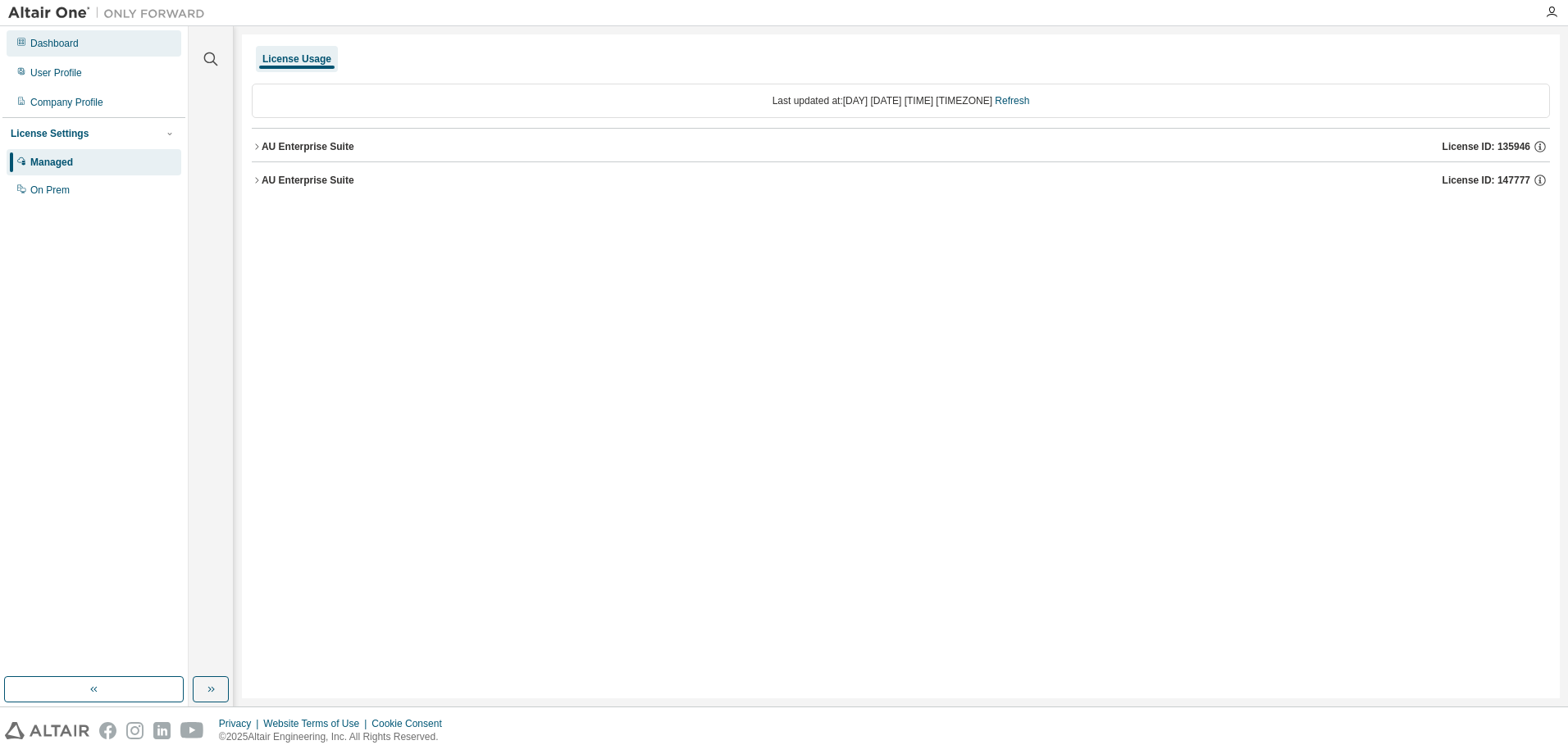 click on "Dashboard" at bounding box center [54, 43] 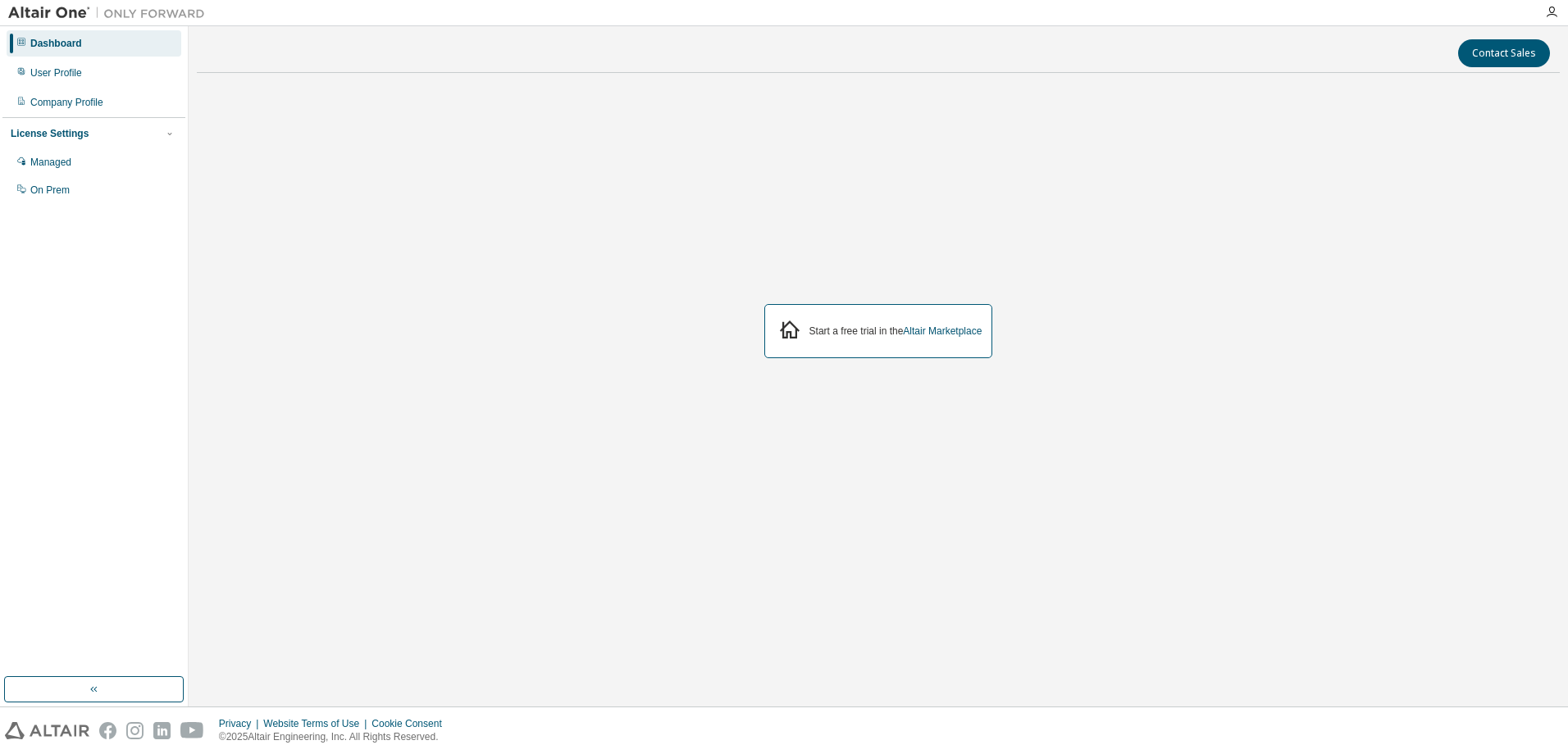 scroll, scrollTop: 0, scrollLeft: 0, axis: both 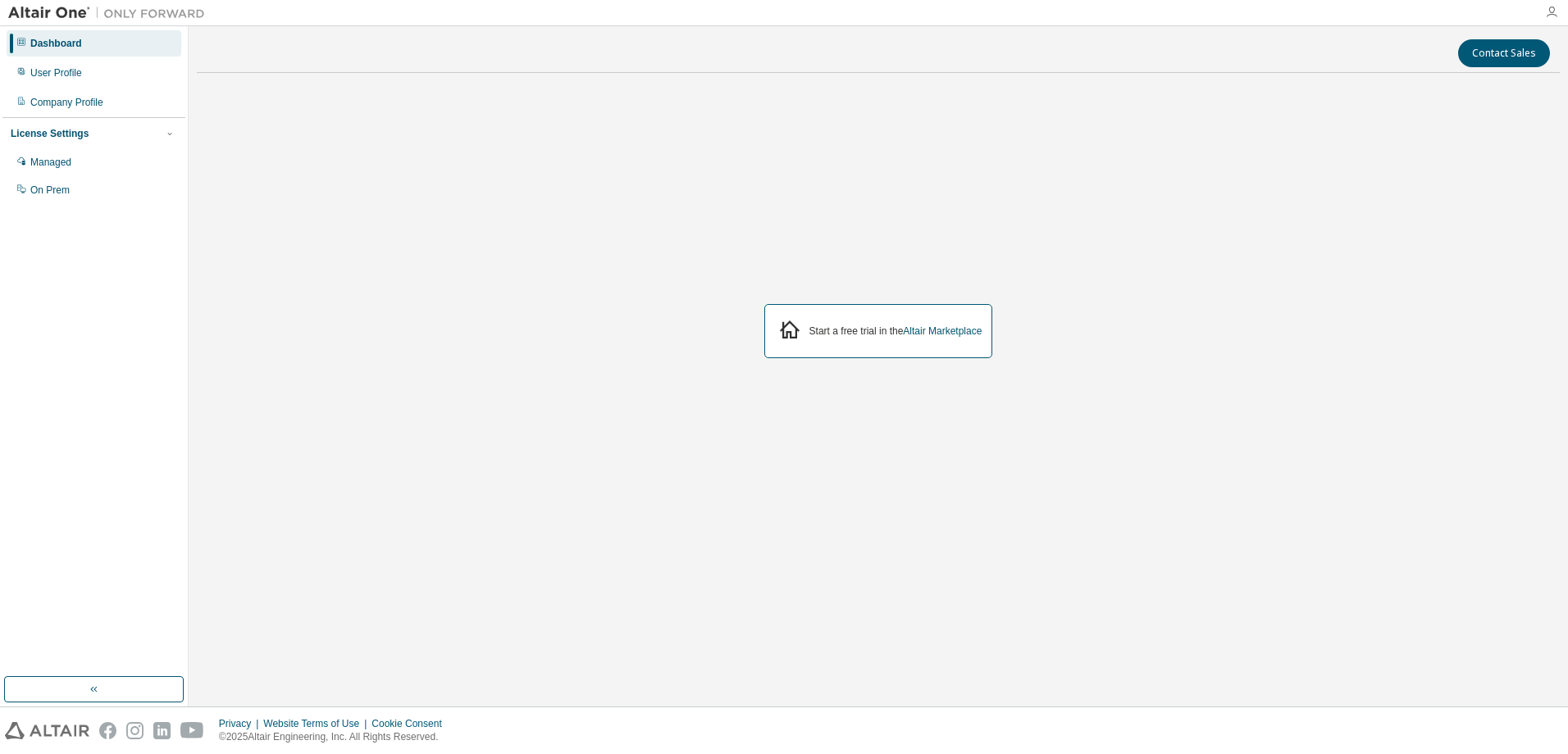 click at bounding box center (1552, 12) 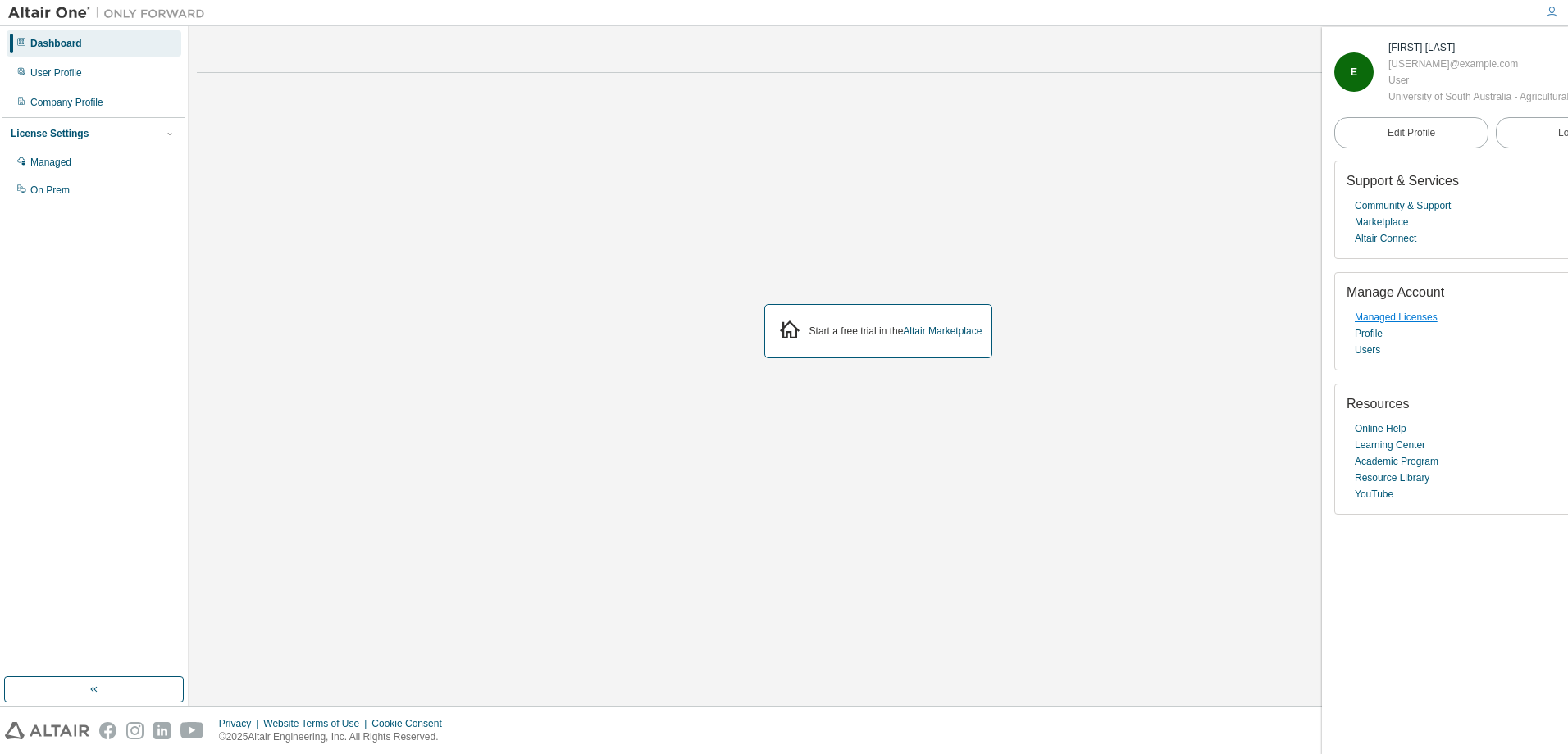 click on "Managed Licenses" at bounding box center (1396, 317) 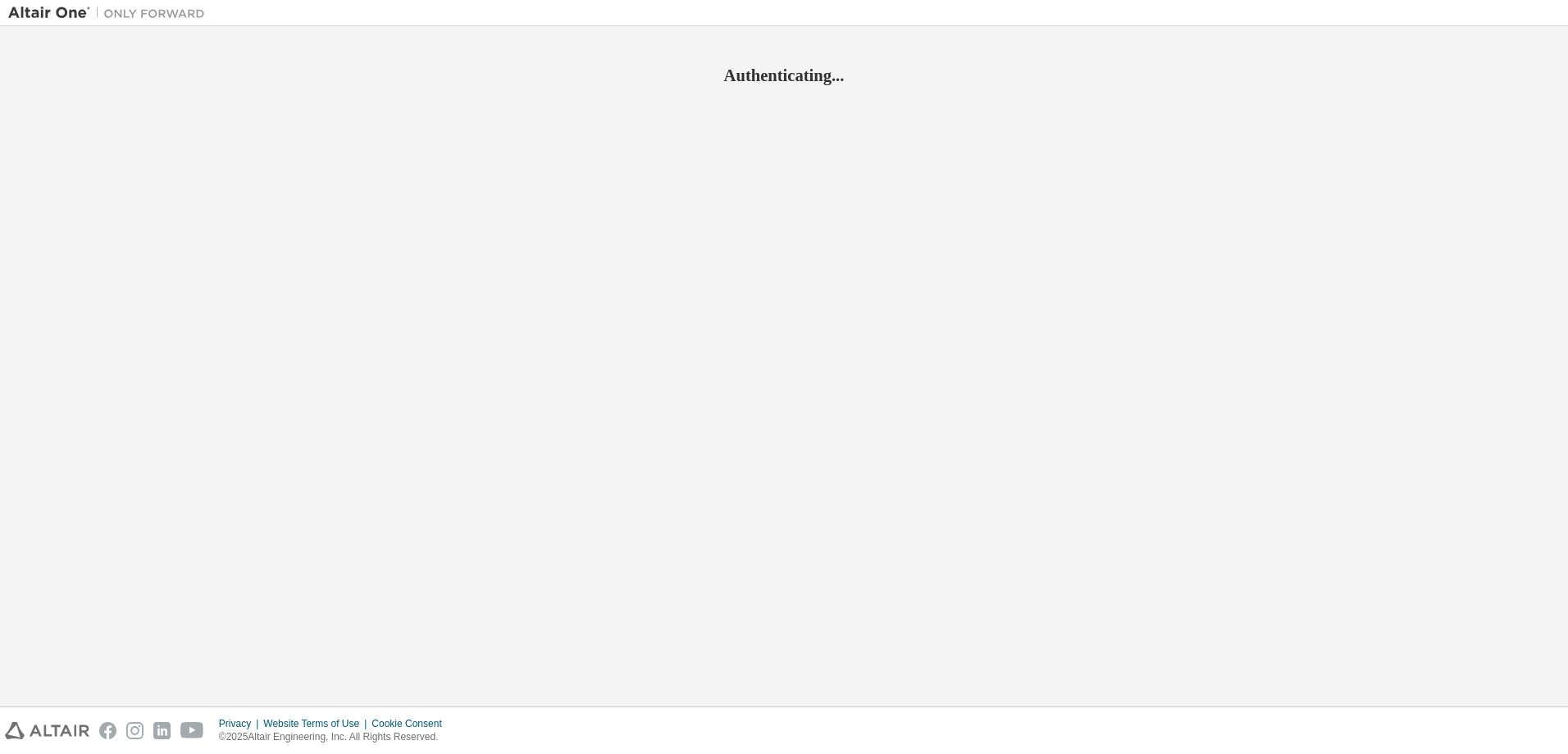 scroll, scrollTop: 0, scrollLeft: 0, axis: both 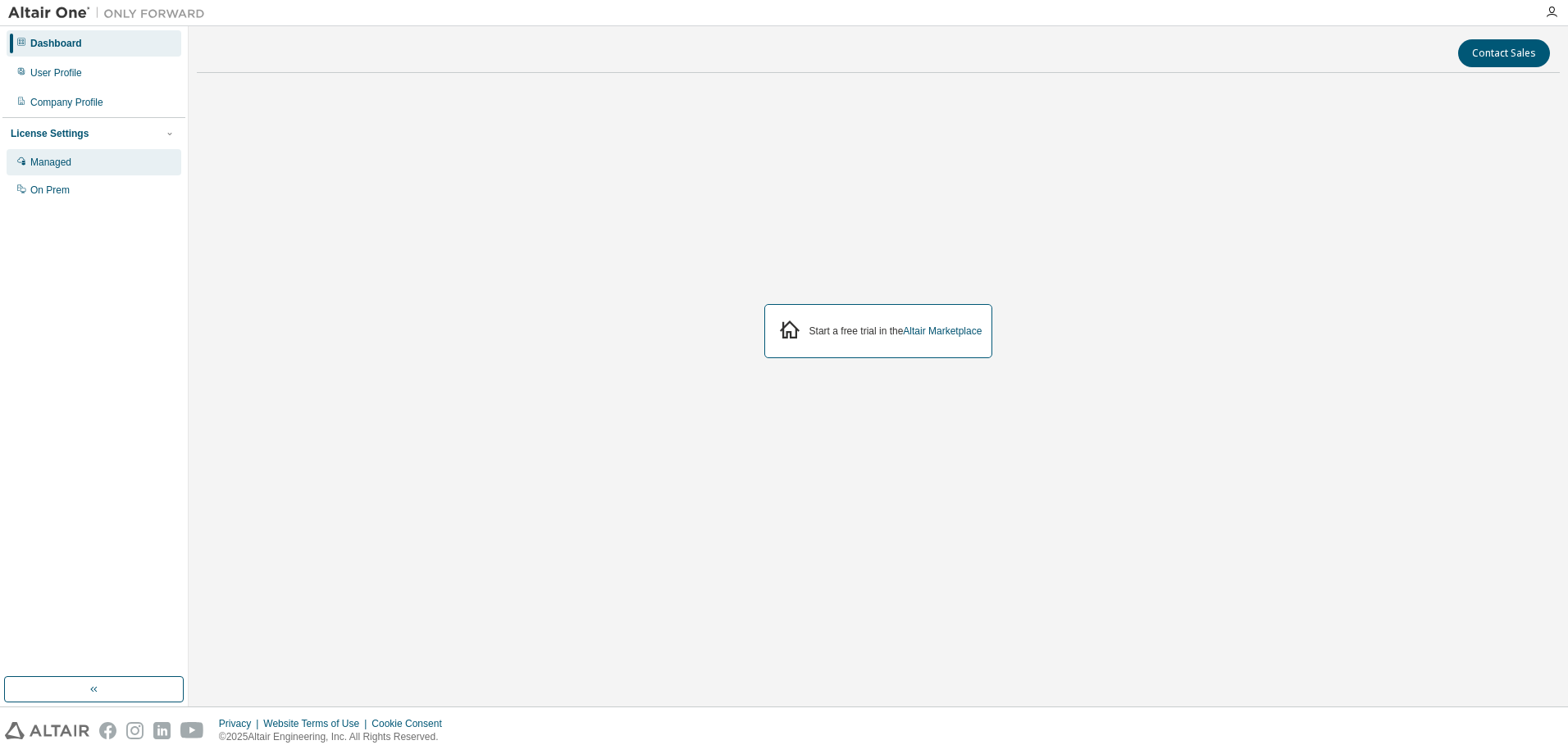 click on "Managed" at bounding box center [51, 162] 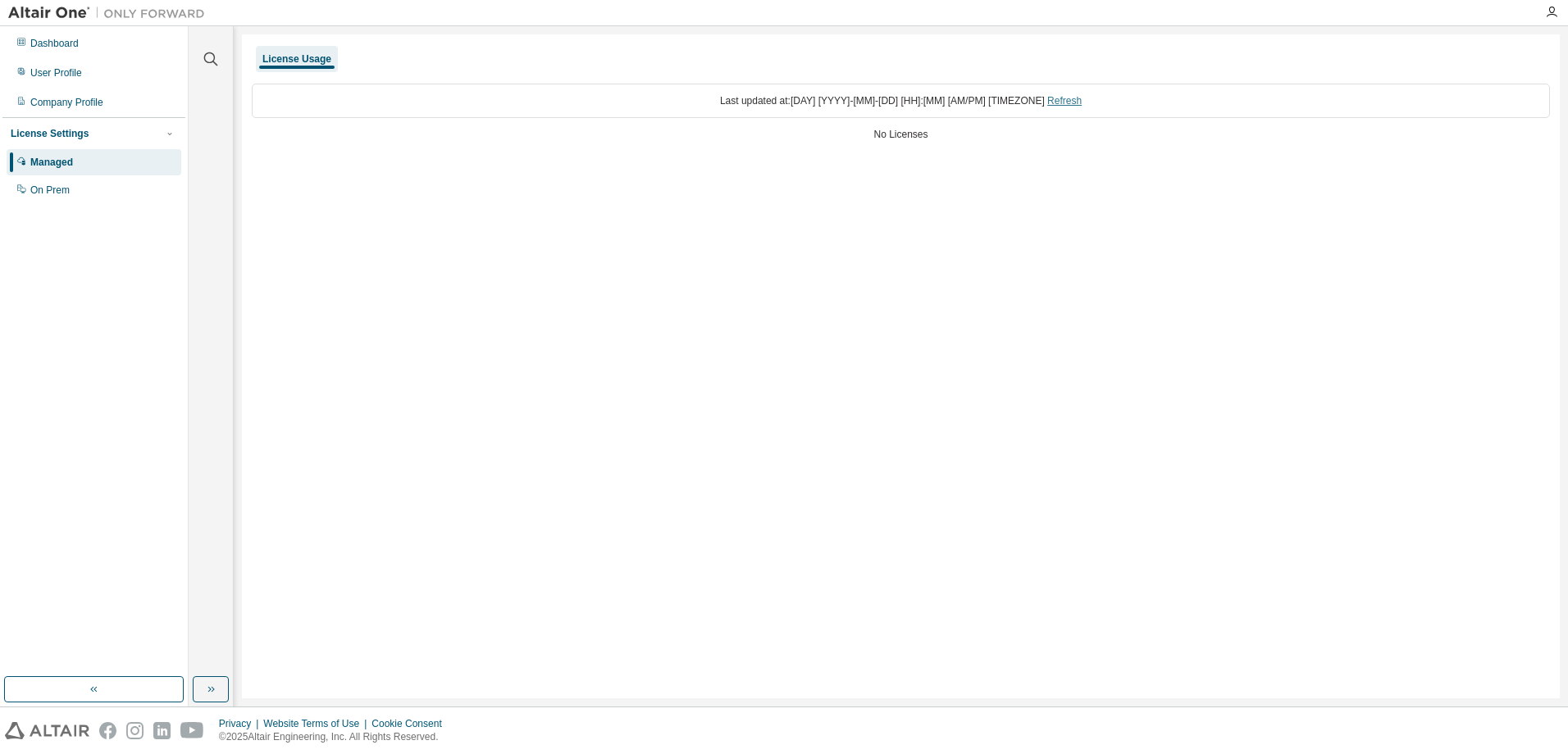 click on "Refresh" at bounding box center (1064, 101) 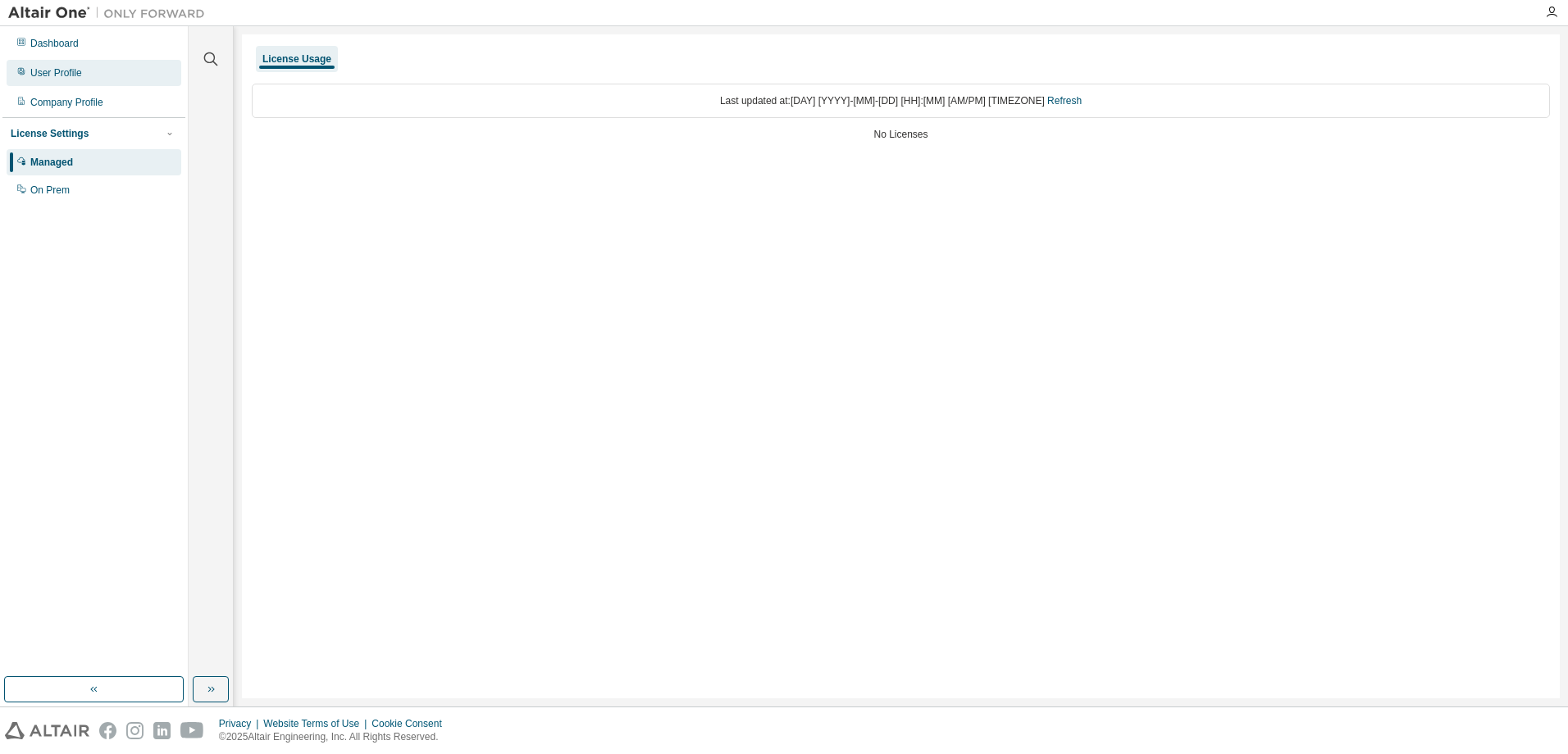 click on "User Profile" at bounding box center (56, 73) 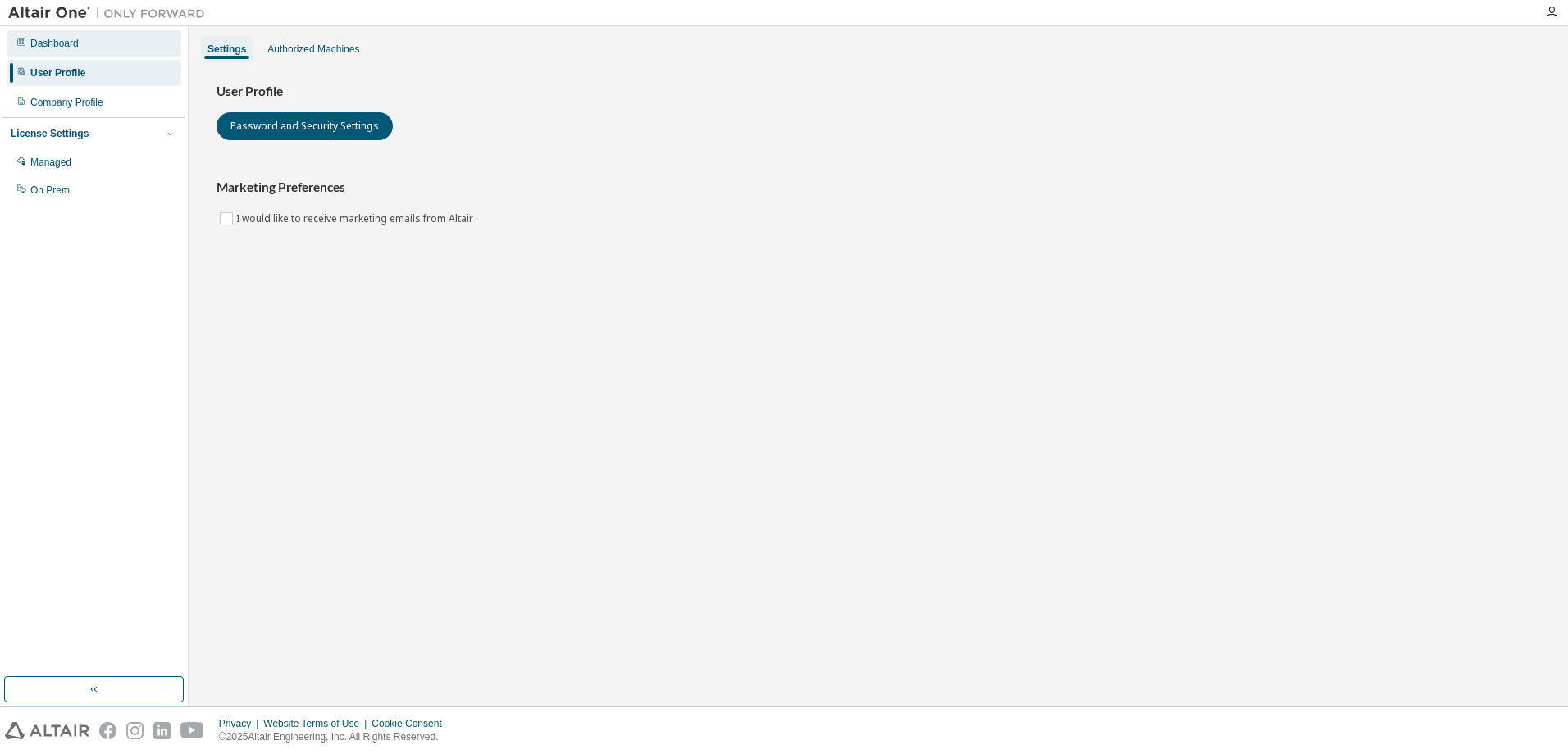 click on "Dashboard" at bounding box center [54, 43] 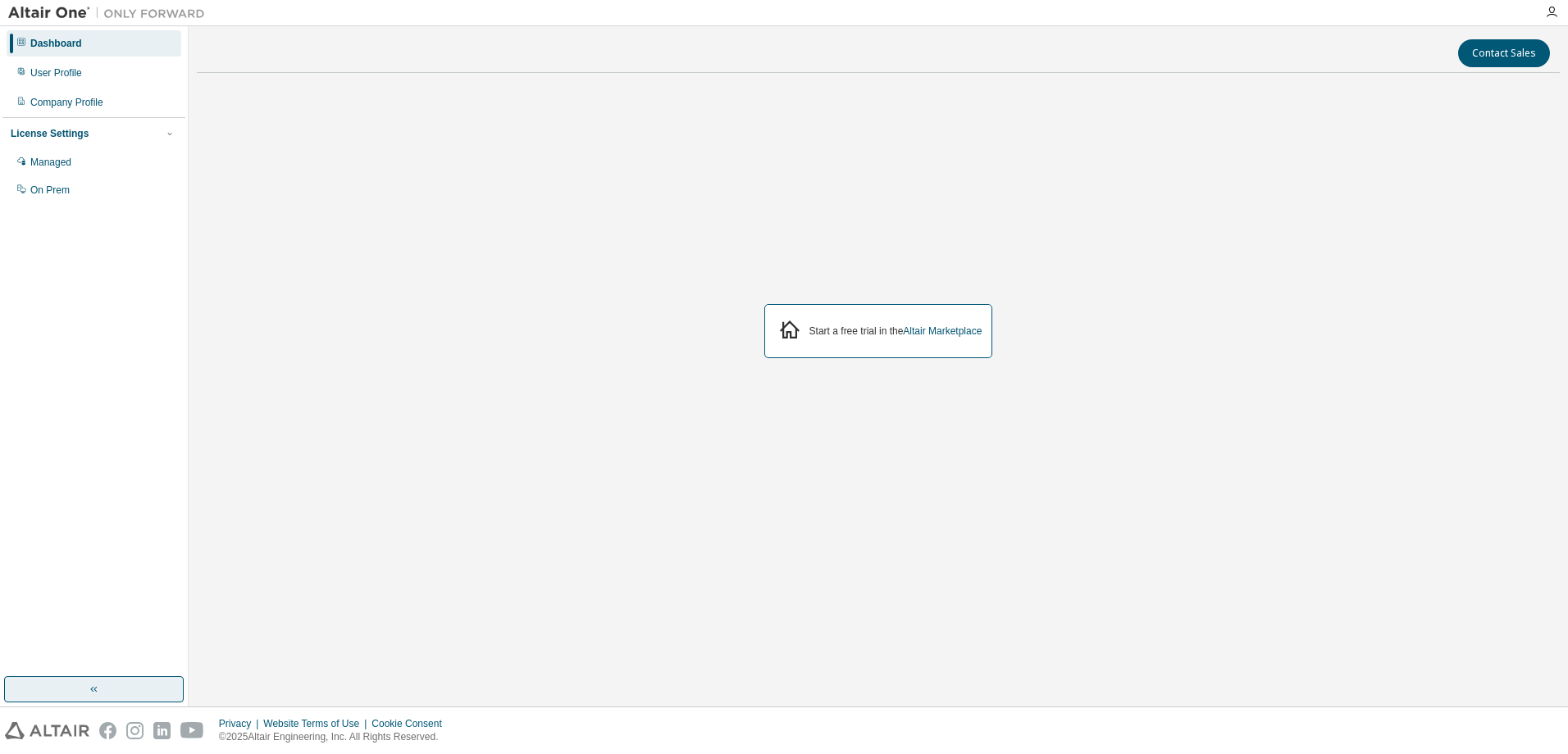 click 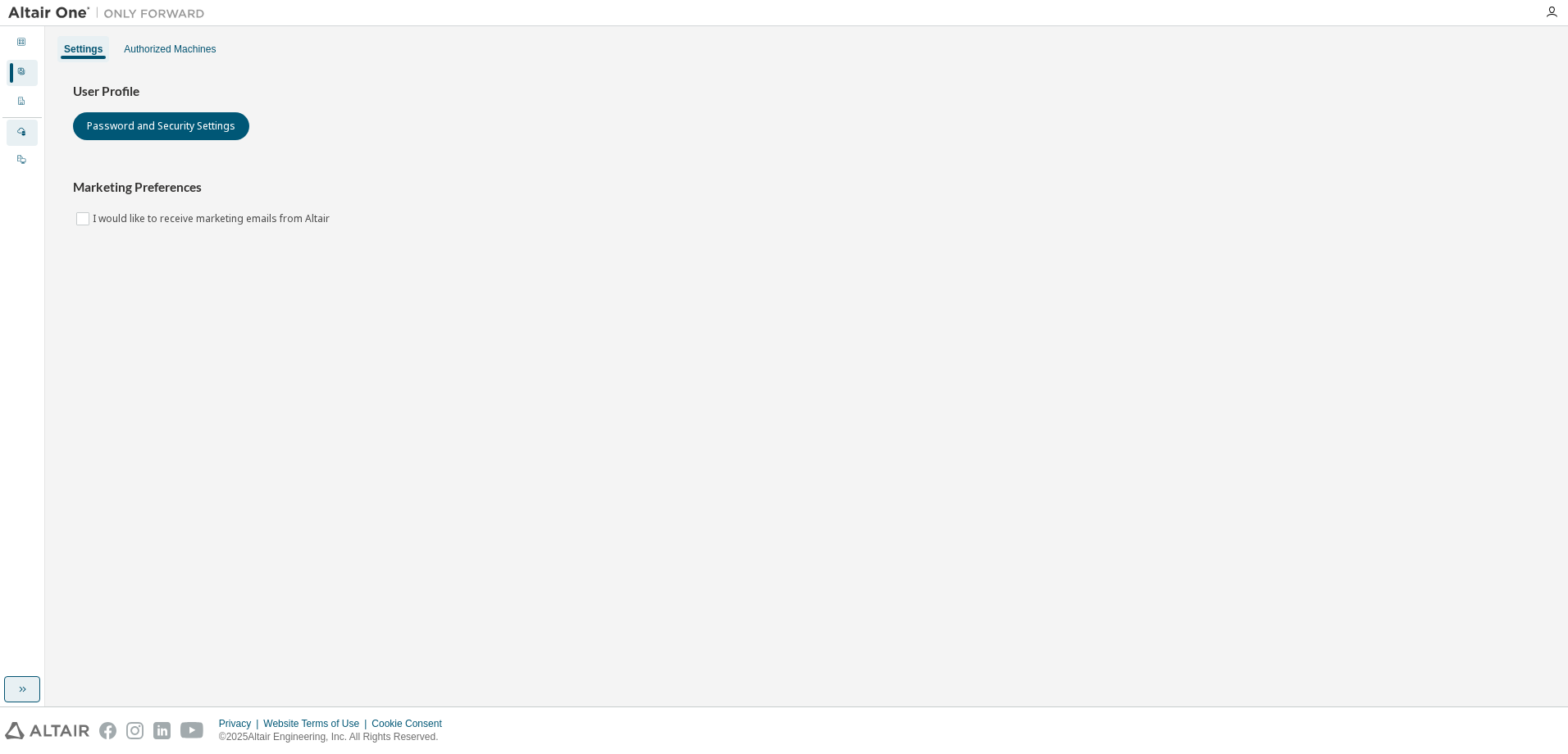 click 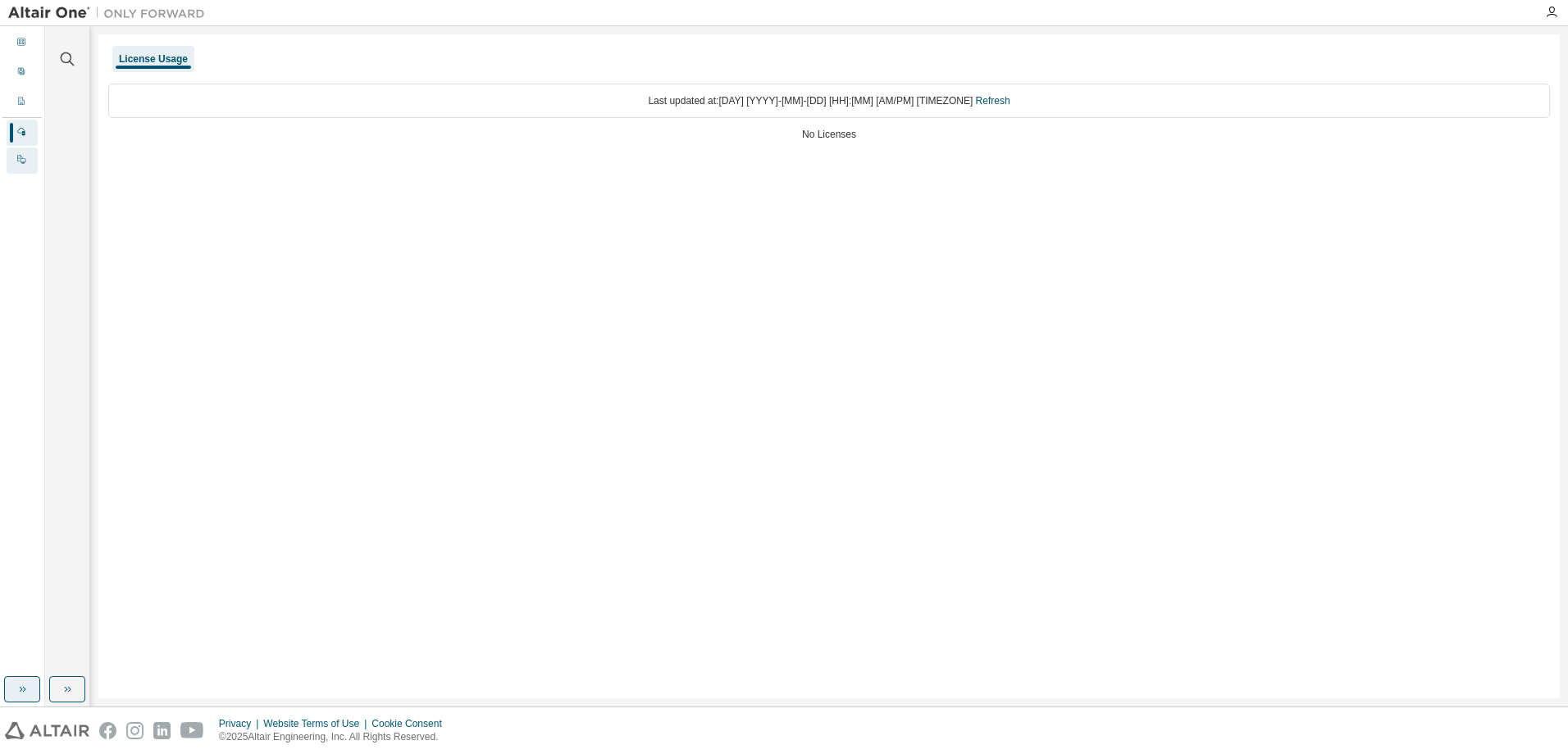 click 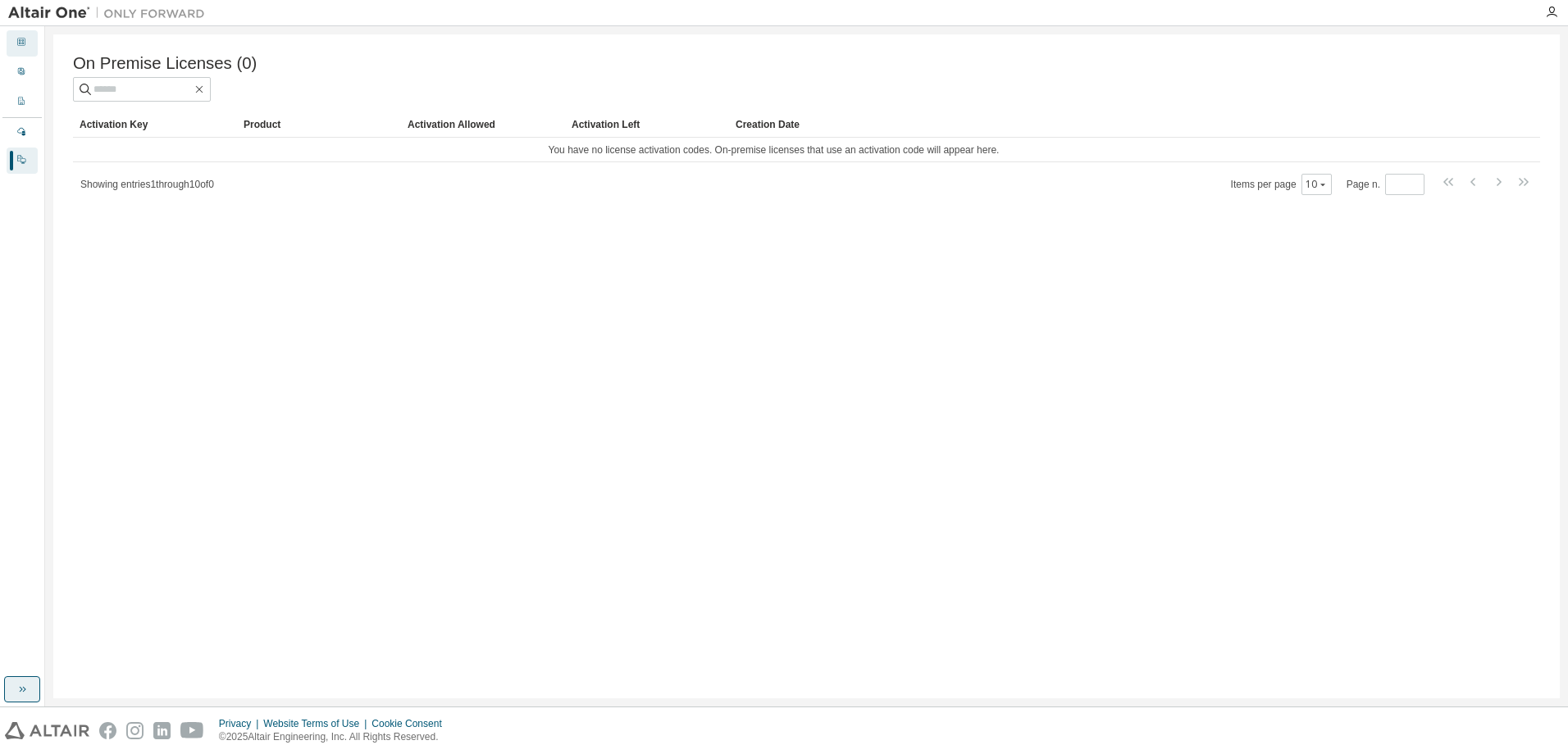click on "Dashboard" at bounding box center [22, 43] 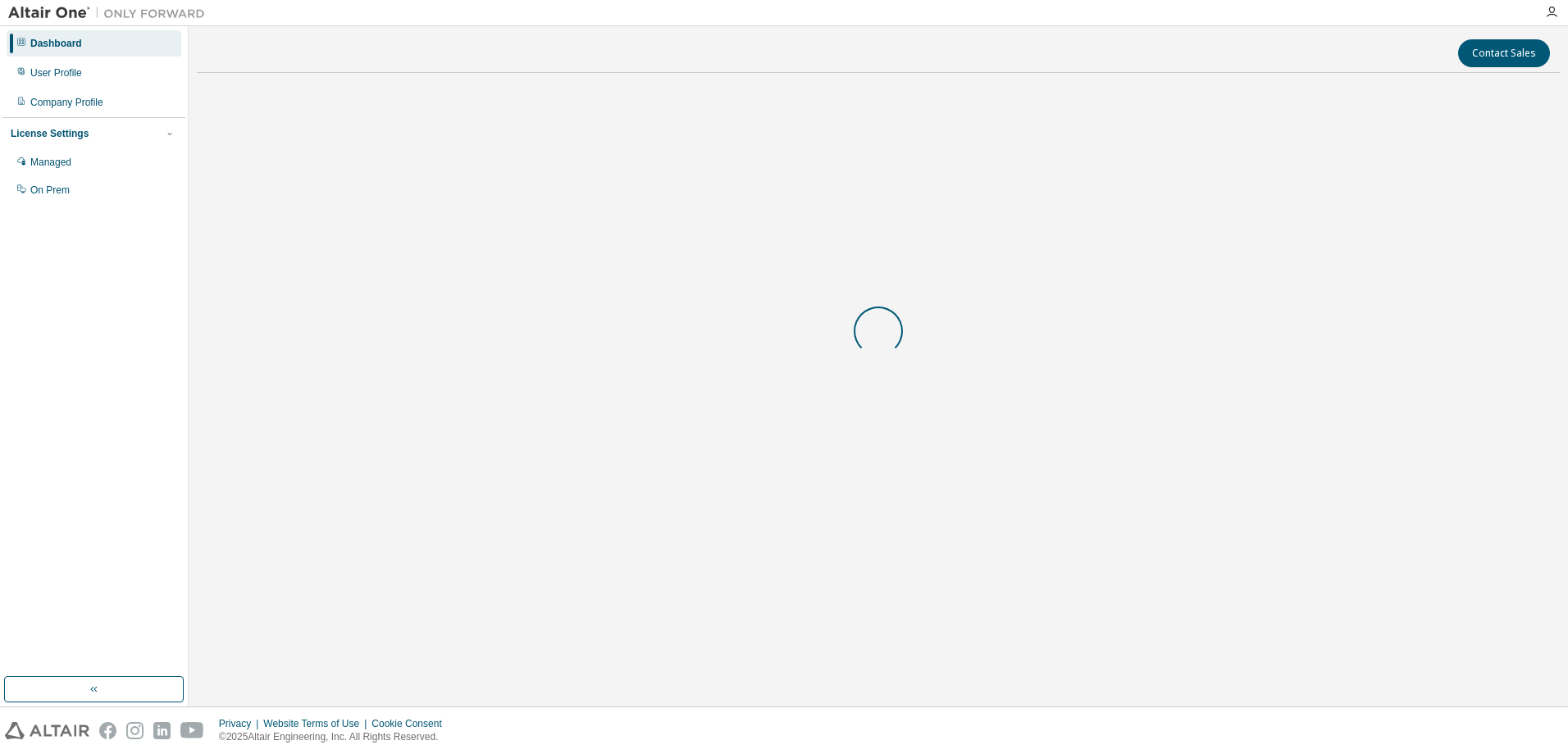 scroll, scrollTop: 0, scrollLeft: 0, axis: both 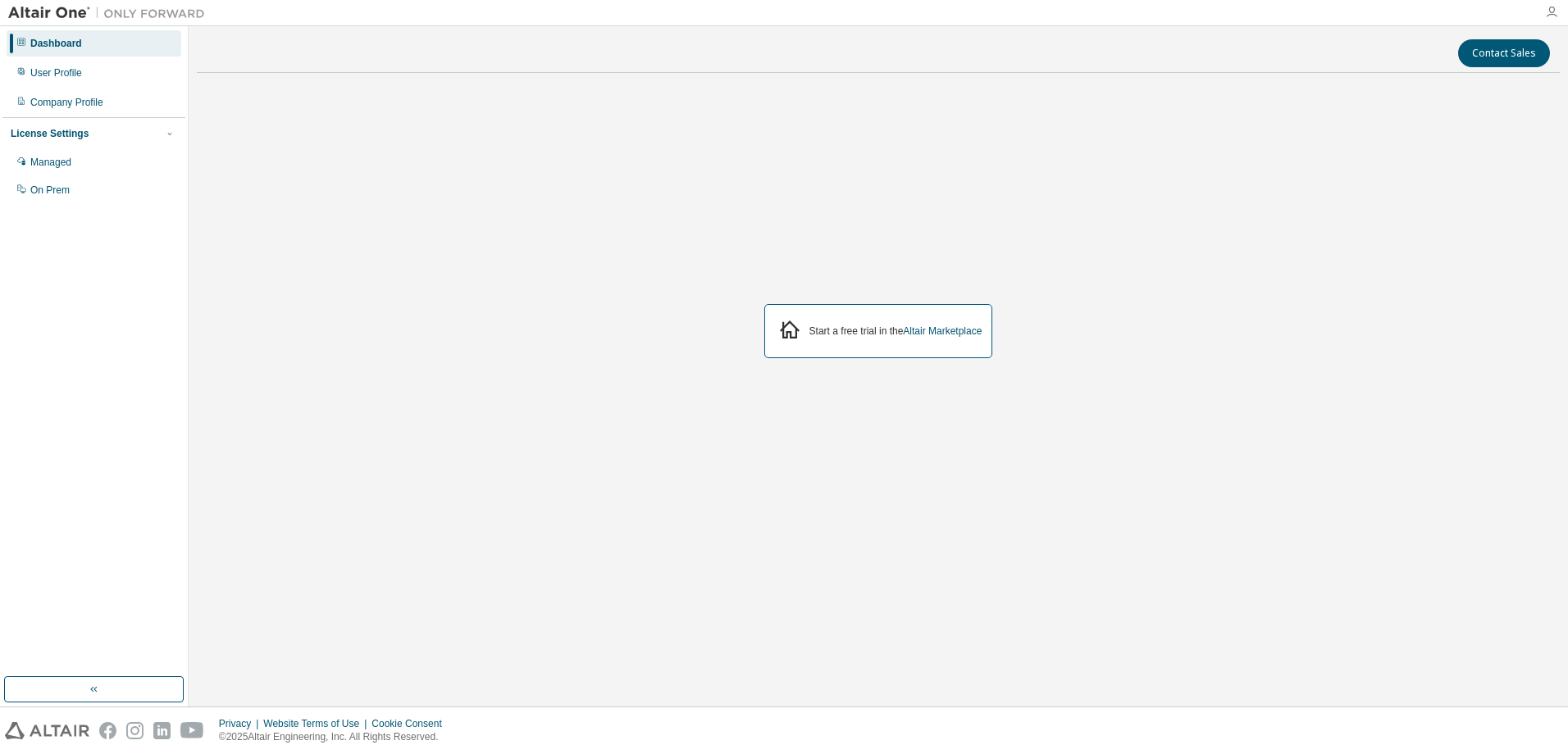 click at bounding box center (1552, 12) 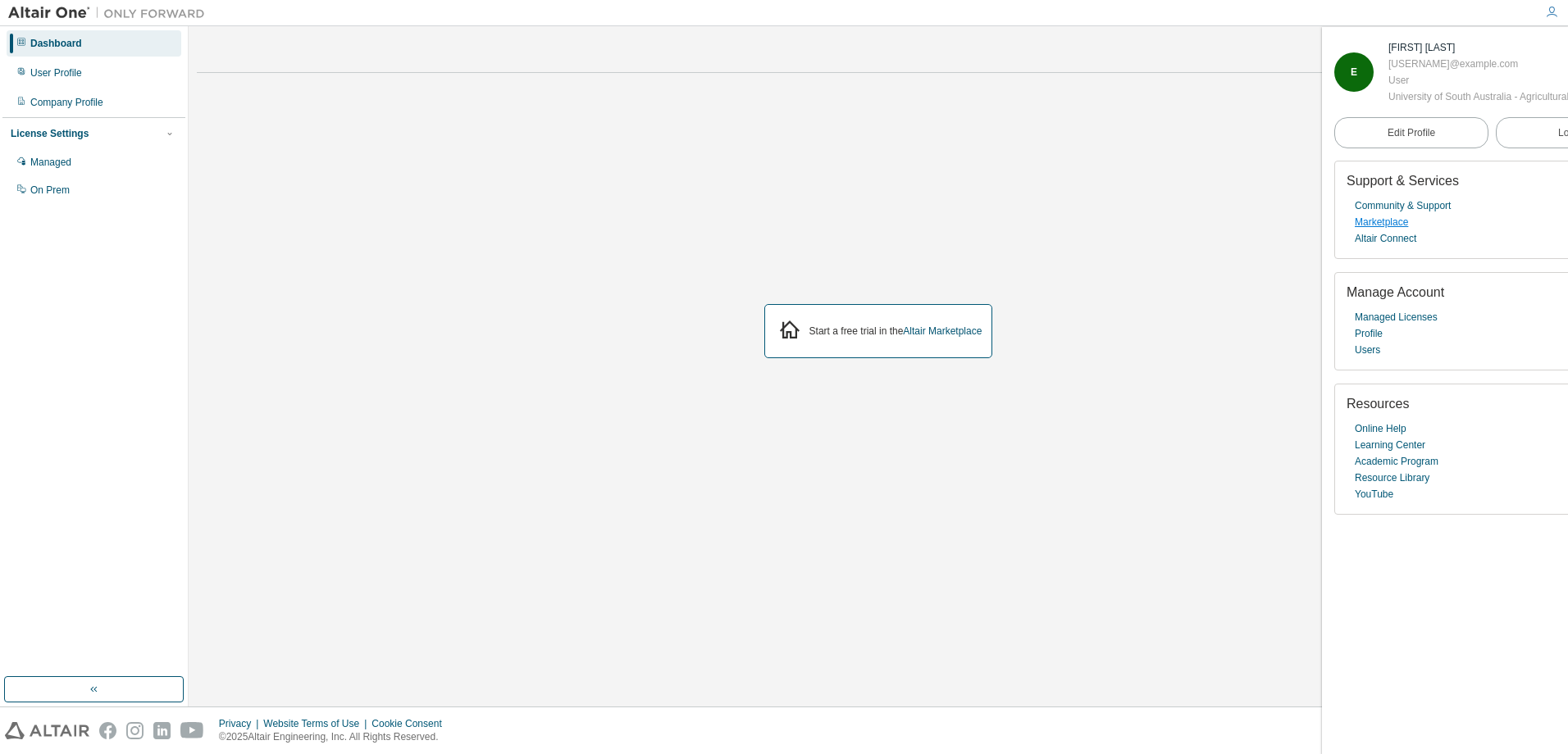 click on "Marketplace" at bounding box center [1381, 222] 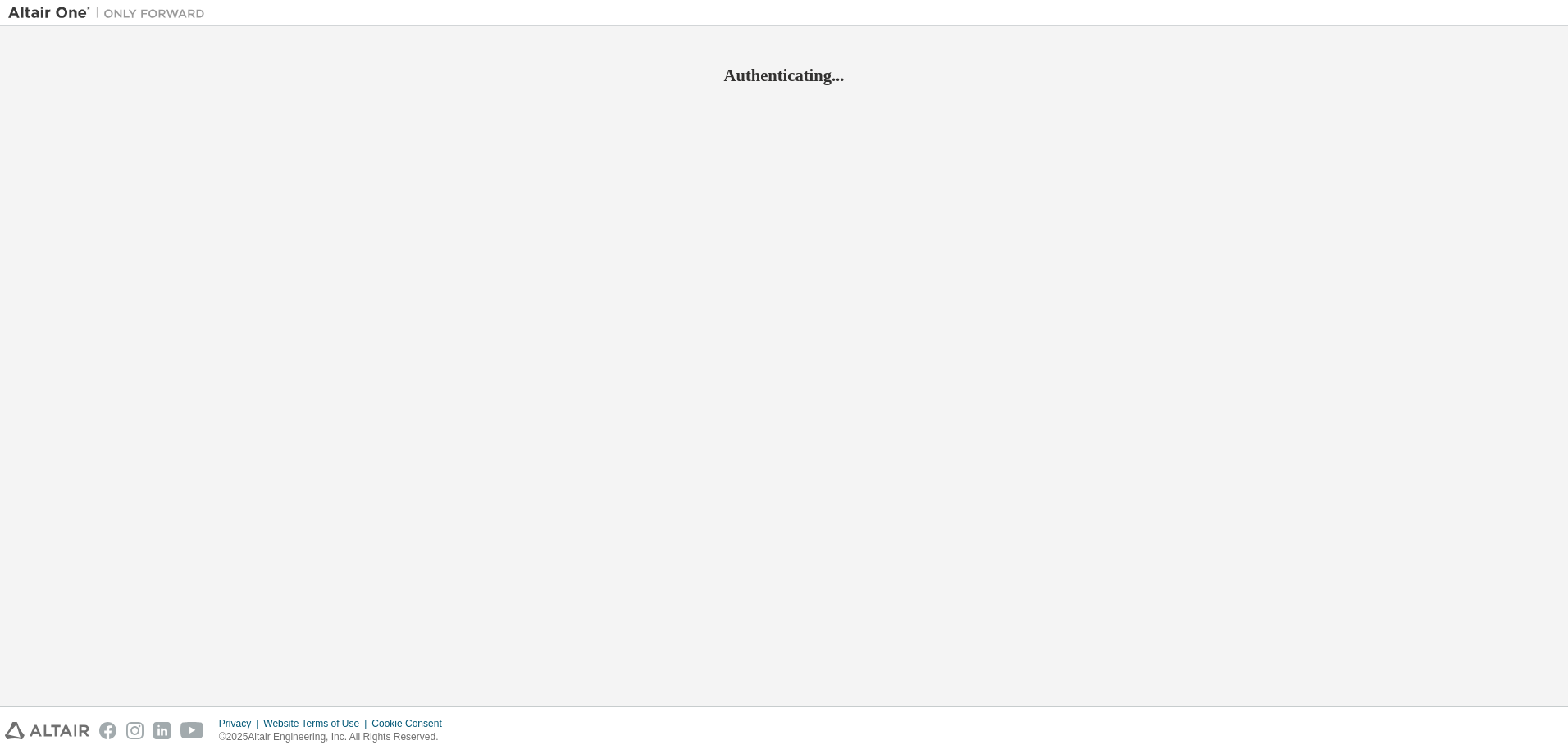 scroll, scrollTop: 0, scrollLeft: 0, axis: both 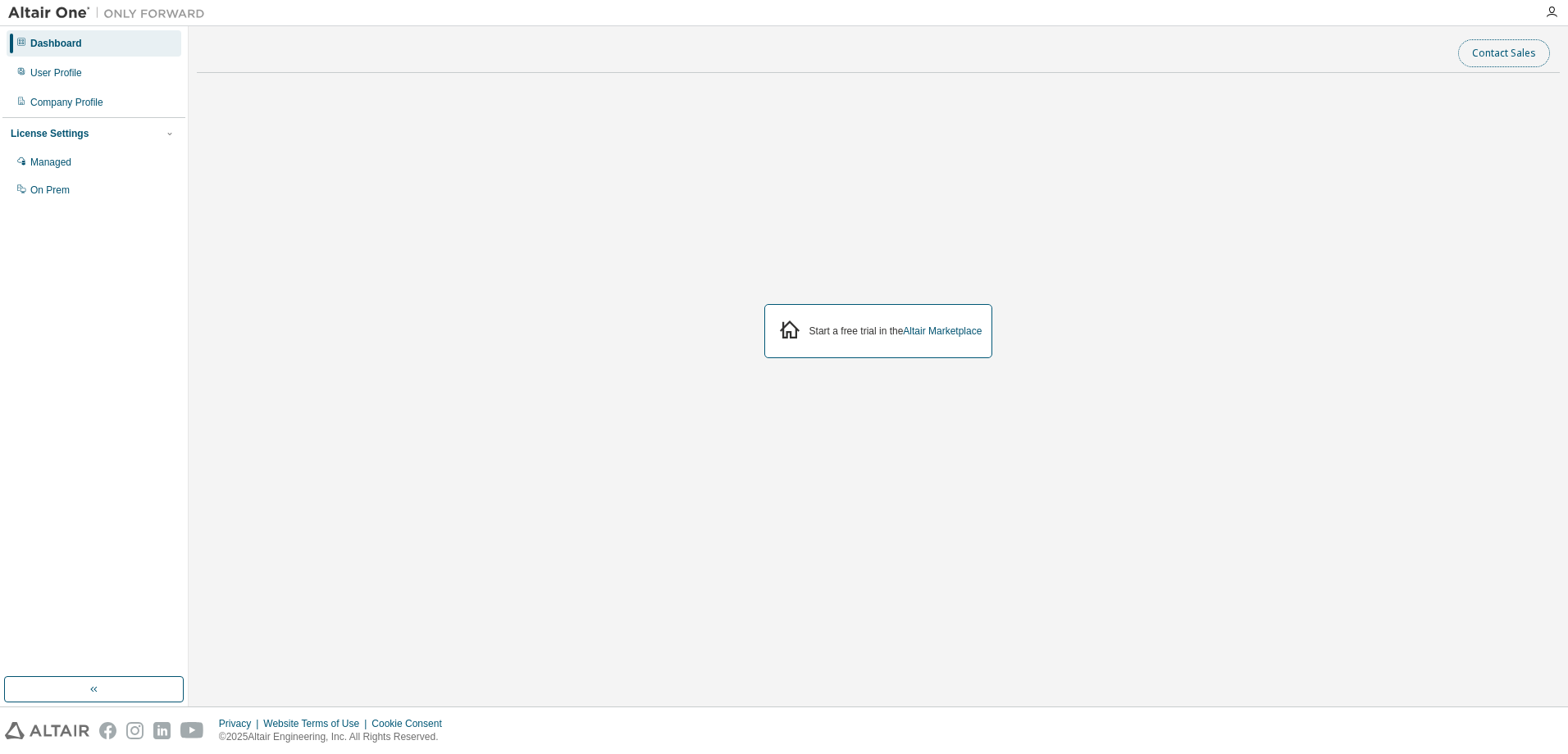 click on "Contact Sales" at bounding box center [1504, 53] 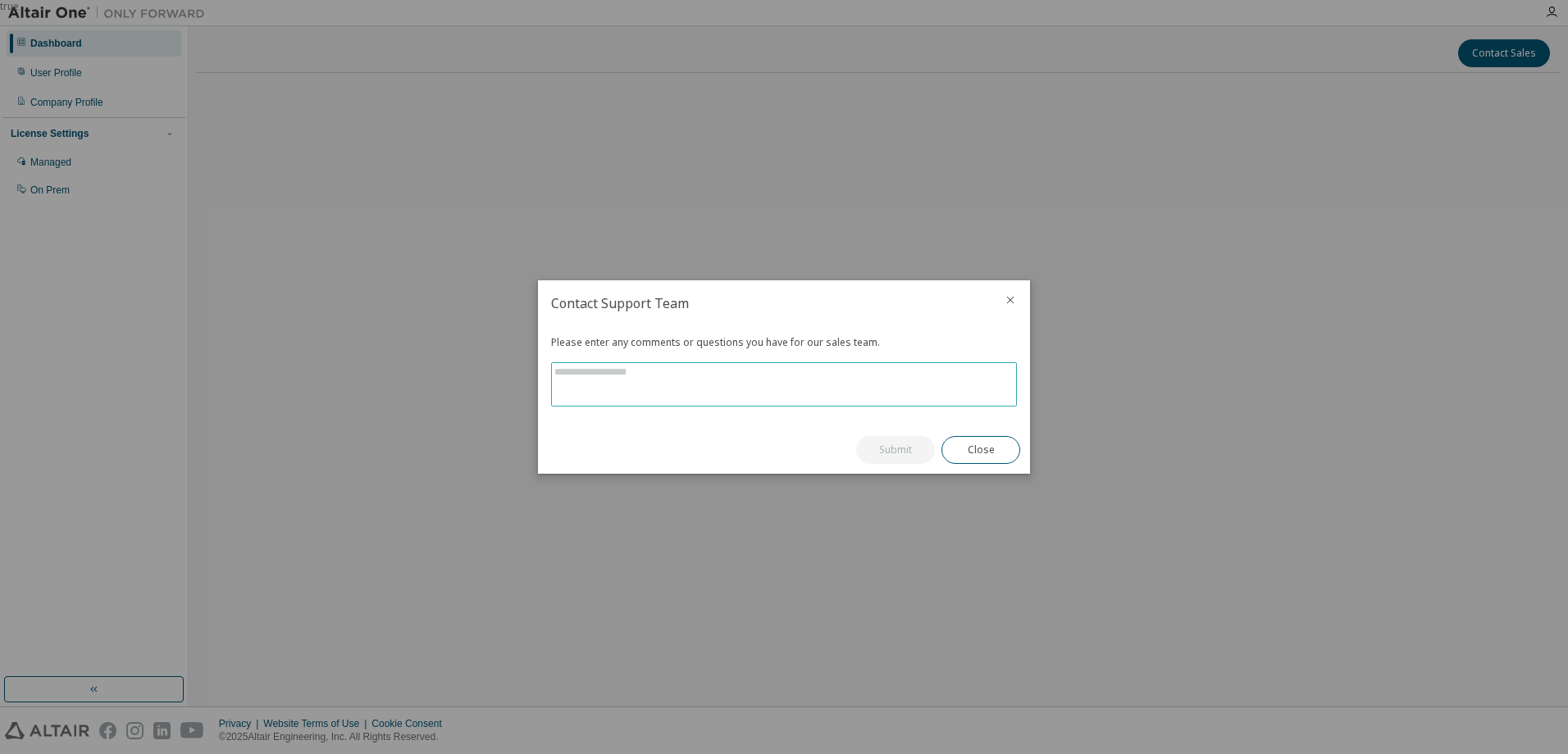 click at bounding box center (784, 384) 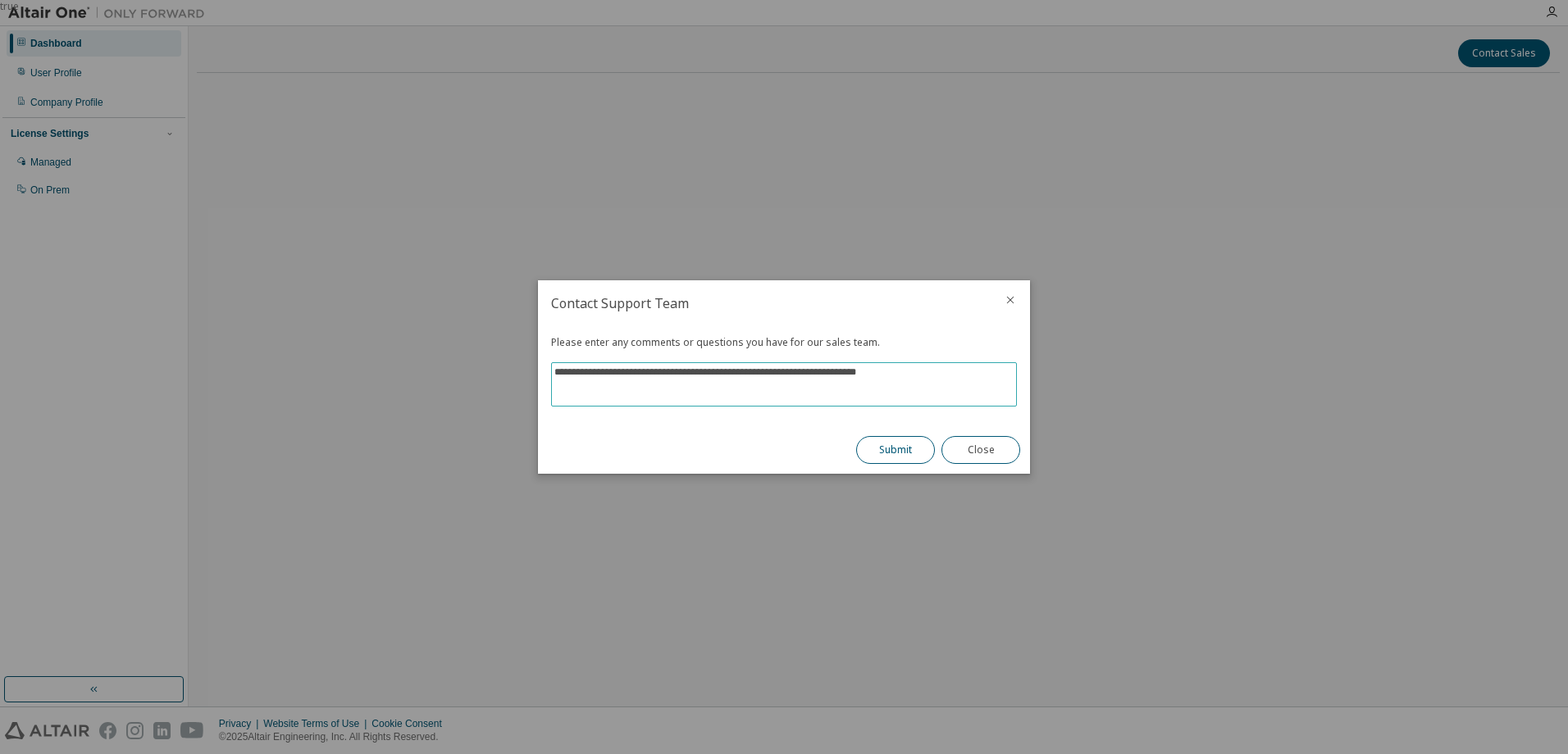 type on "**********" 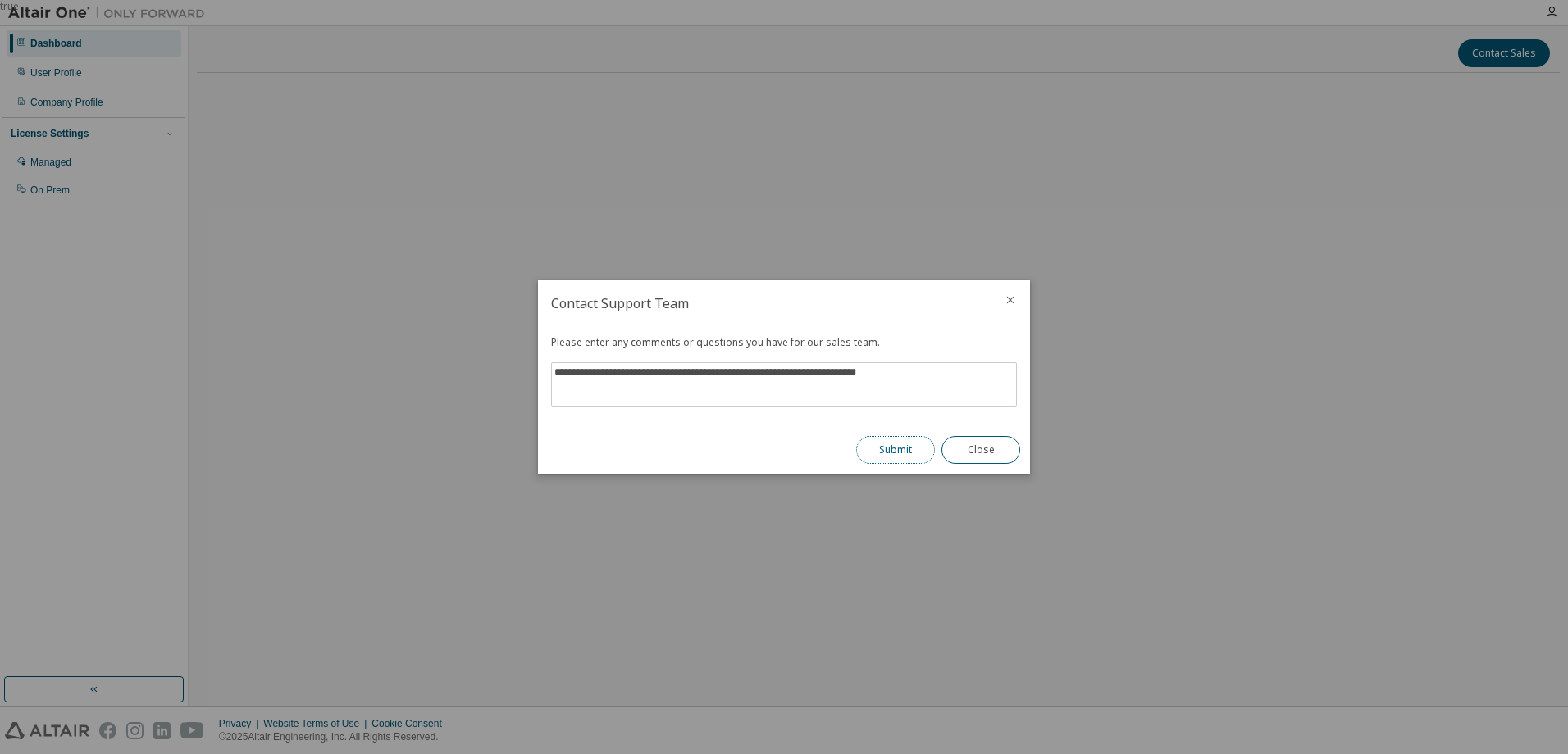 click on "Submit" at bounding box center [896, 450] 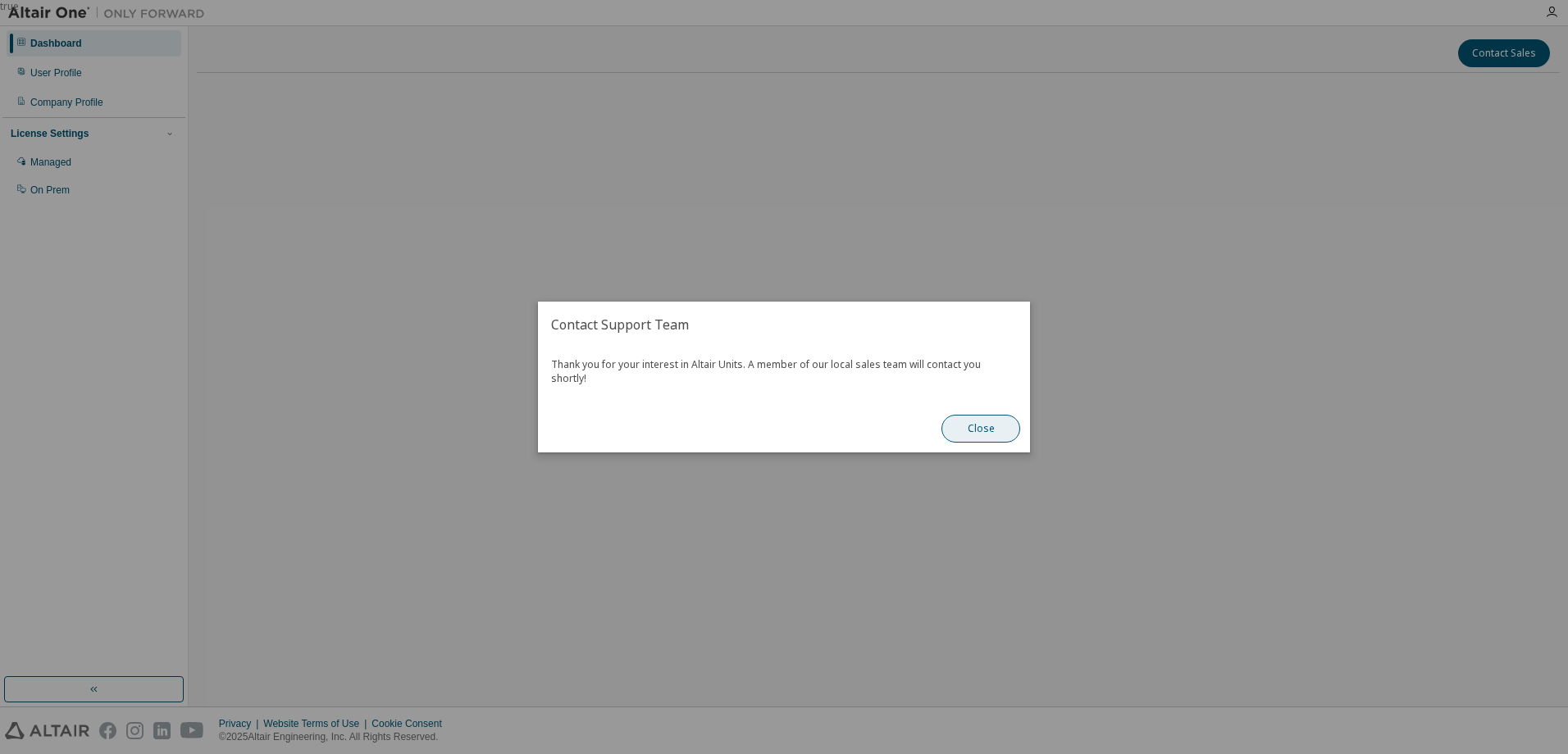 click on "Close" at bounding box center (981, 429) 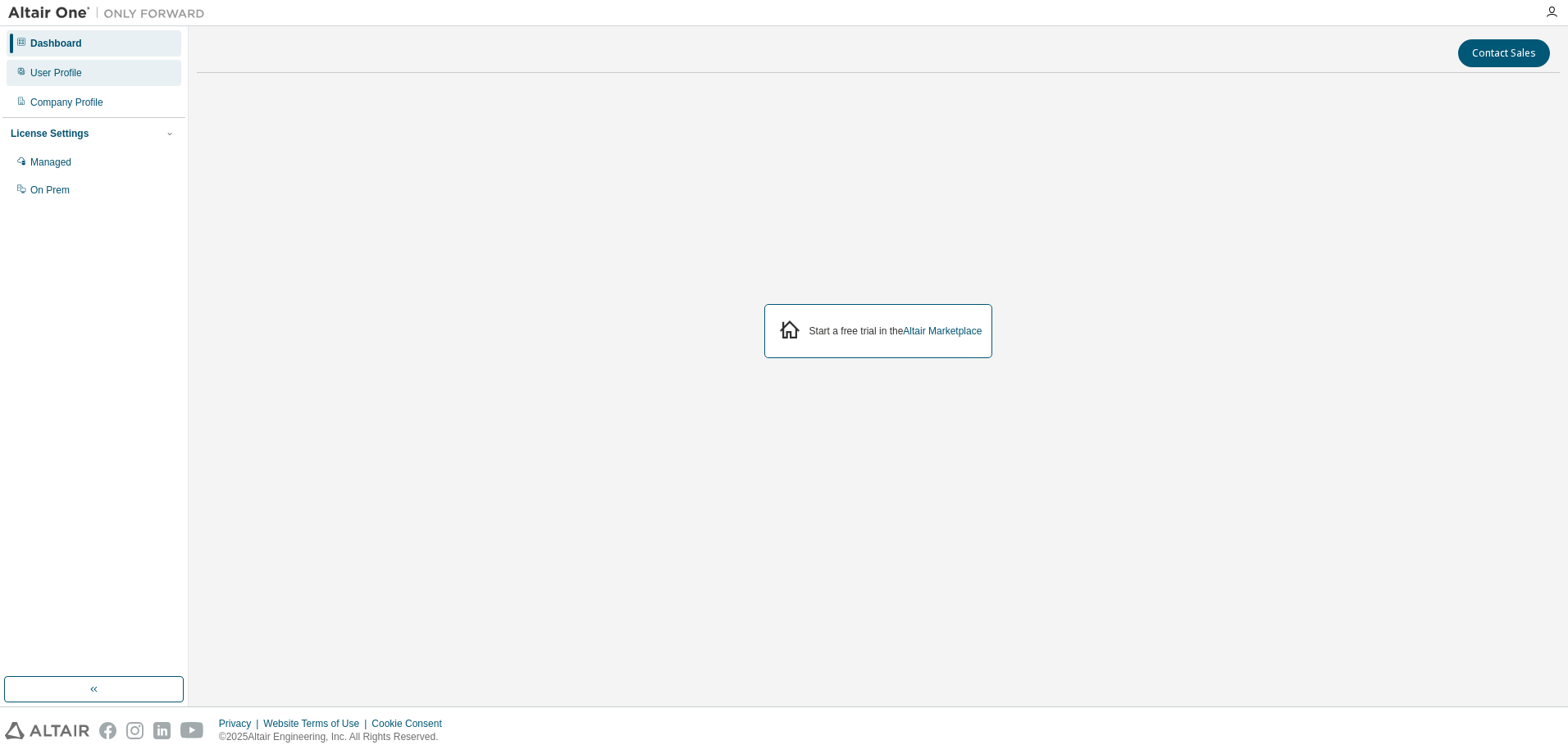 click on "User Profile" at bounding box center (56, 73) 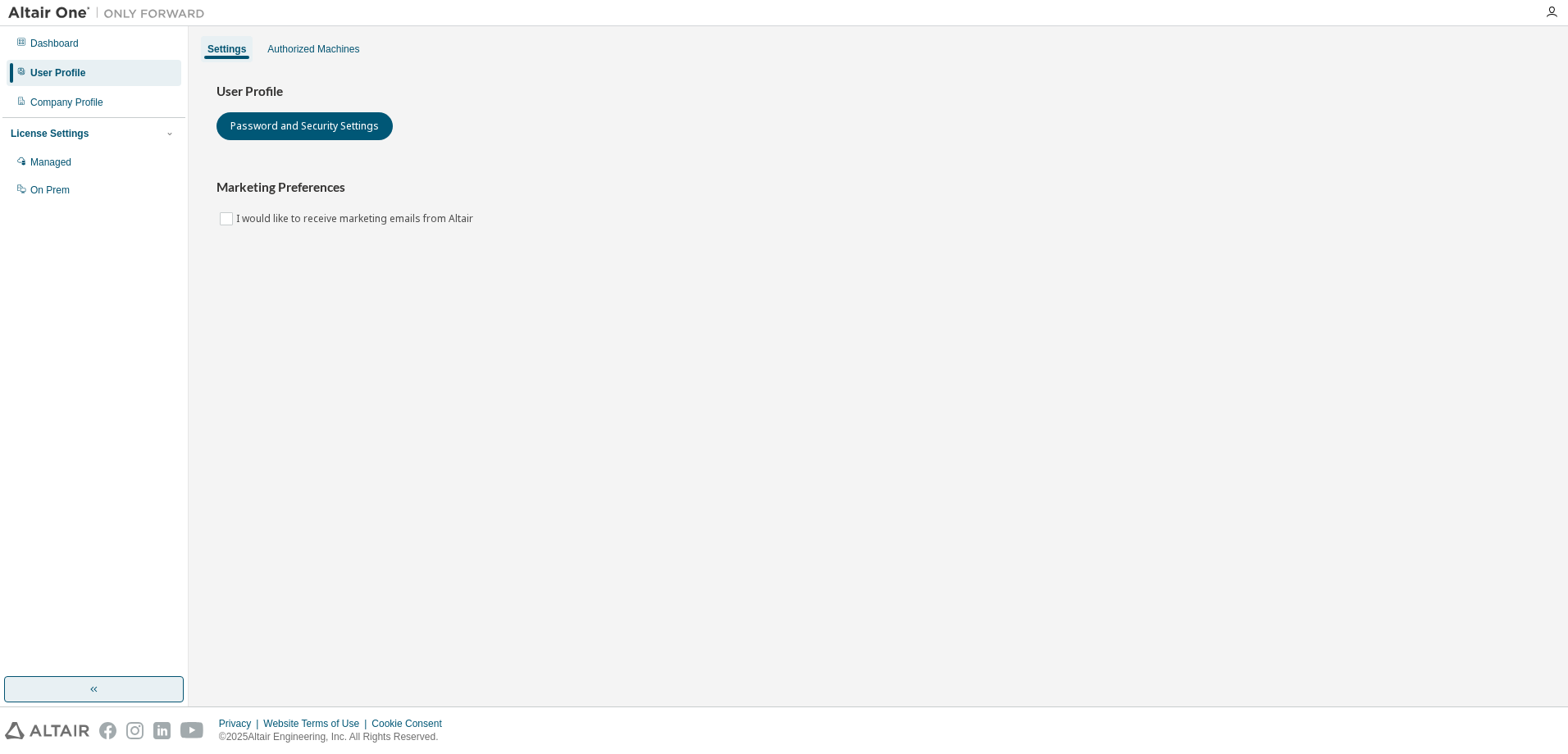 click at bounding box center [93, 689] 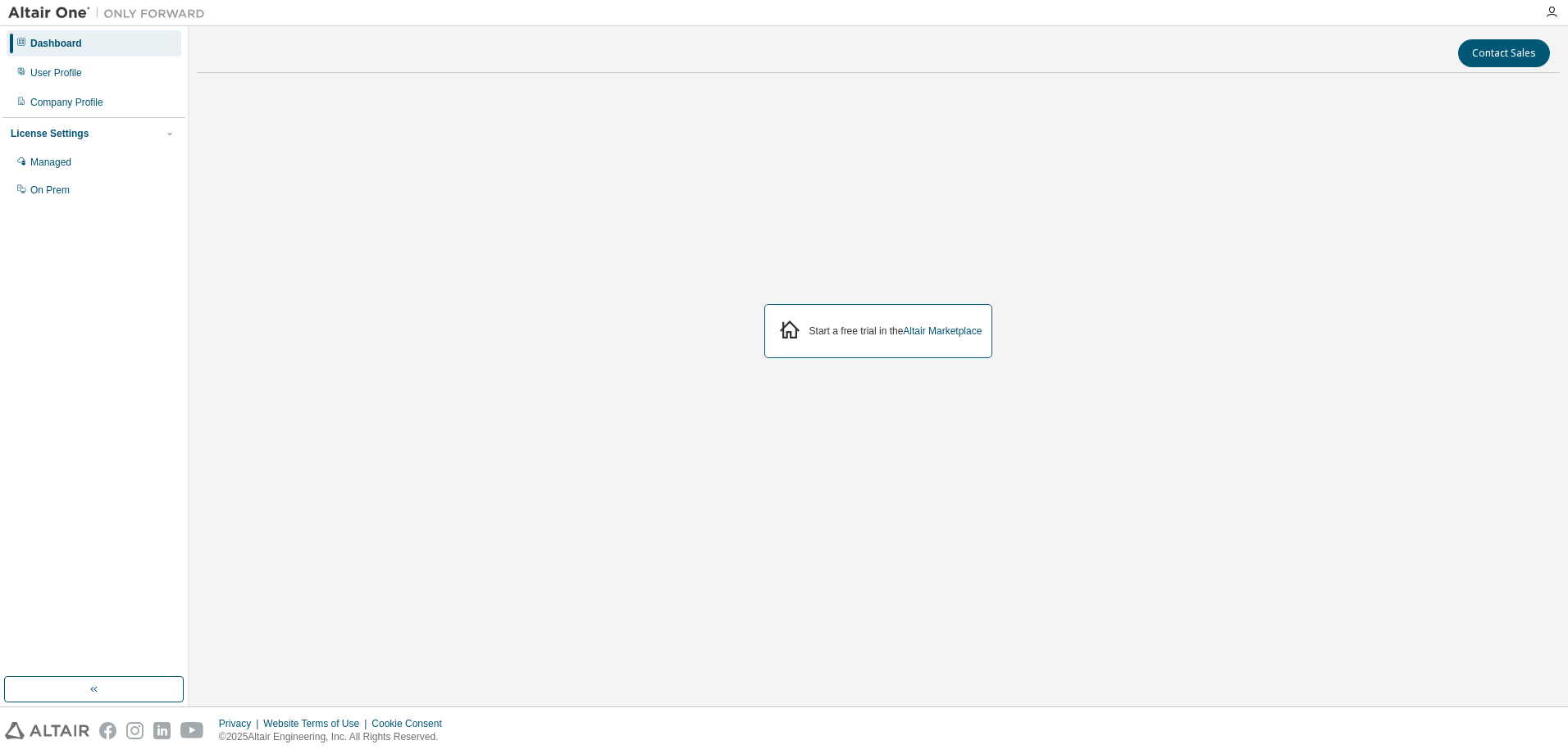scroll, scrollTop: 0, scrollLeft: 0, axis: both 